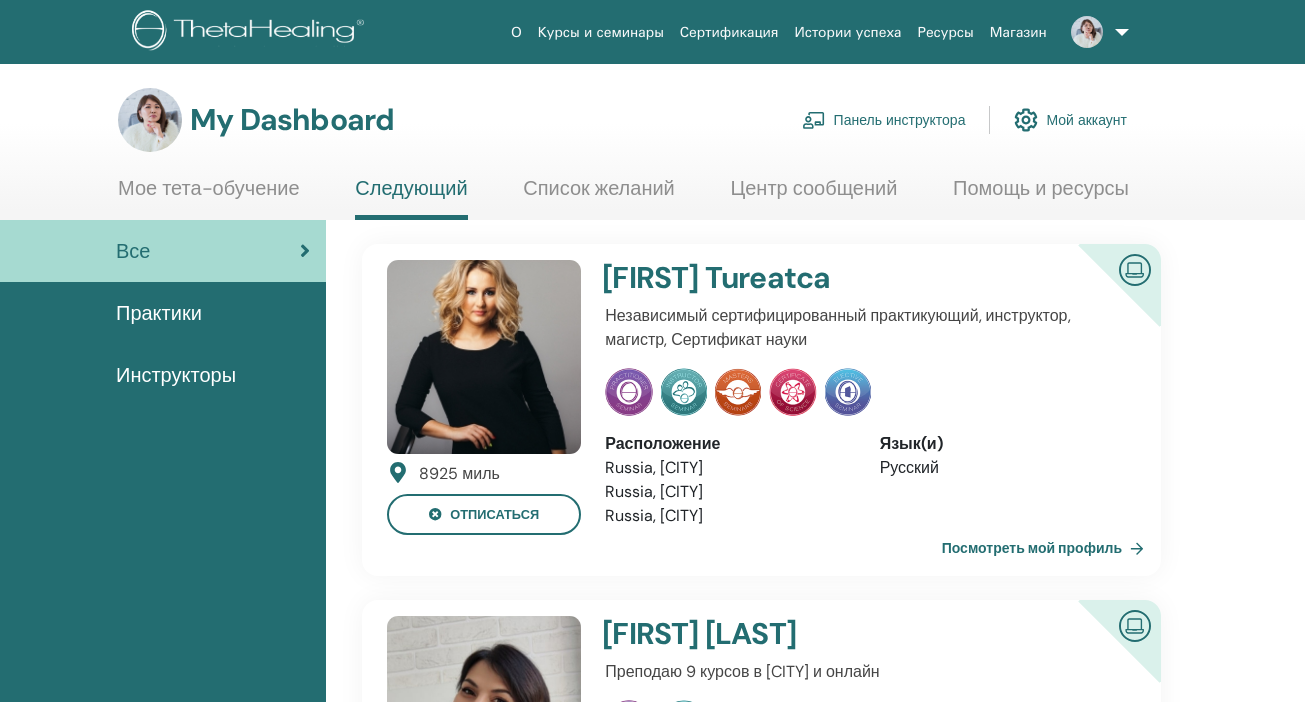 scroll, scrollTop: 0, scrollLeft: 0, axis: both 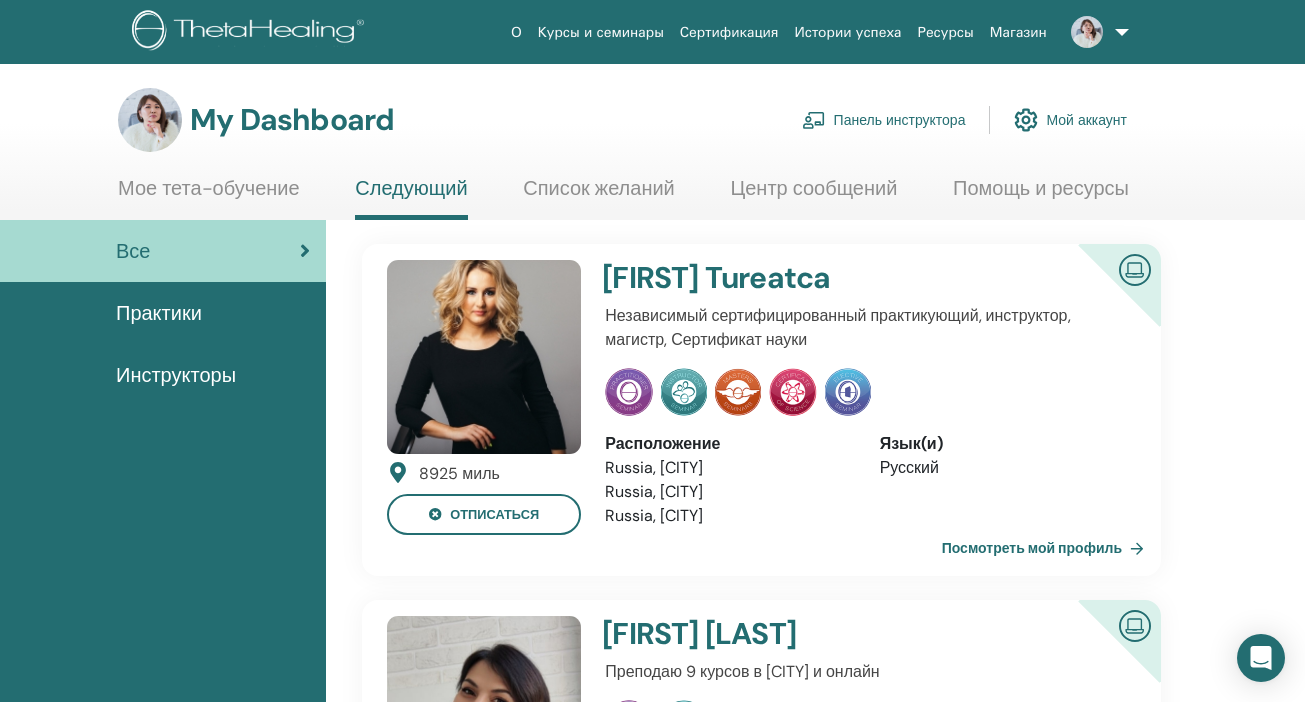 click on "Панель инструктора" at bounding box center (884, 120) 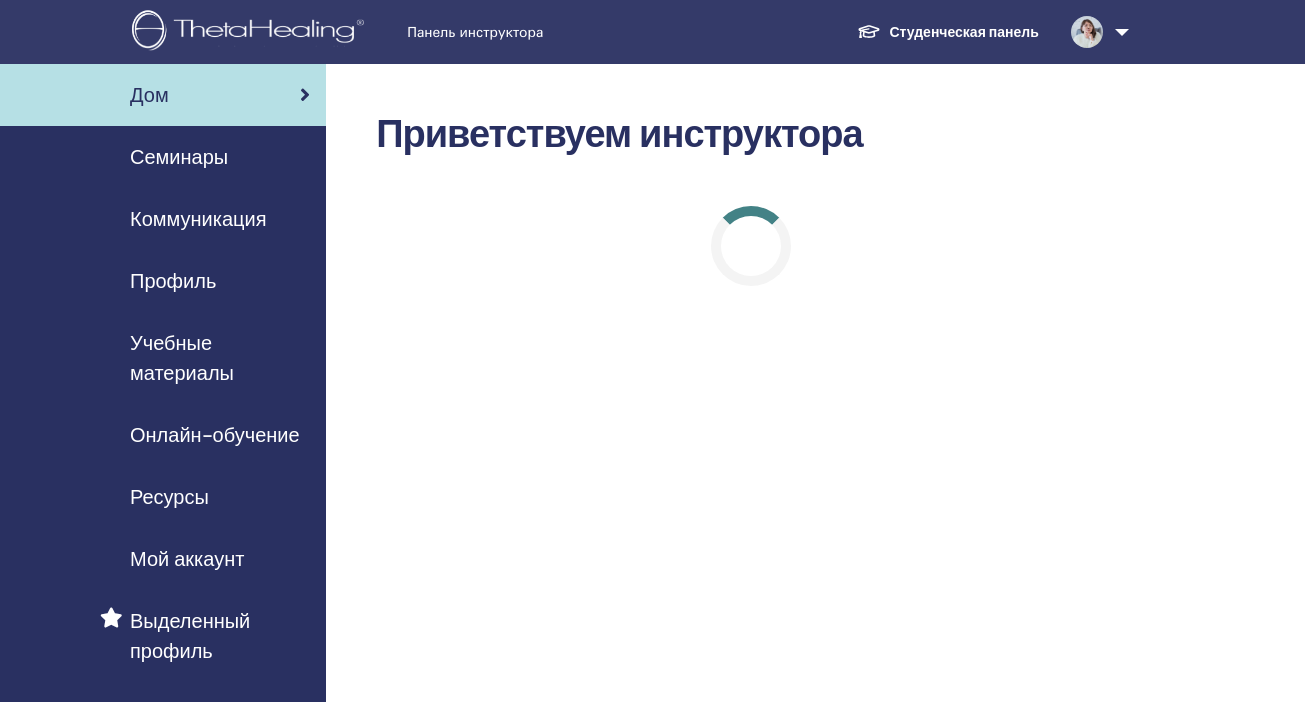 scroll, scrollTop: 0, scrollLeft: 0, axis: both 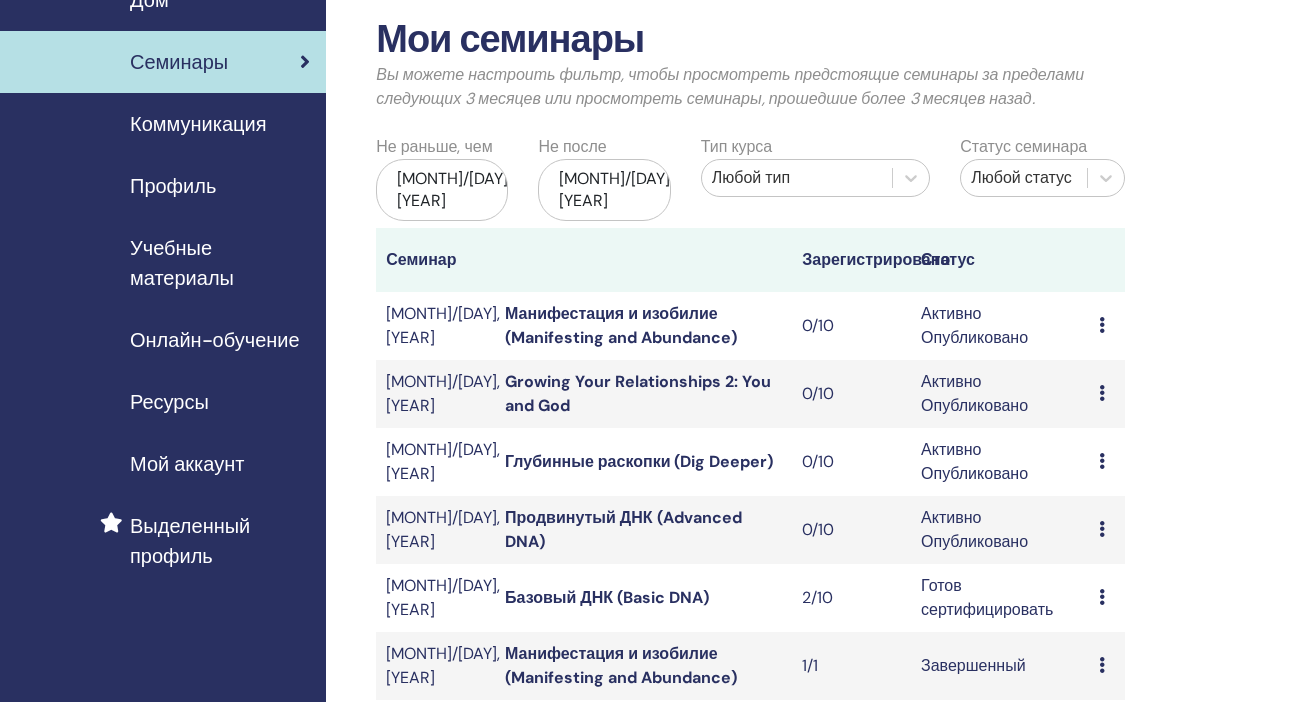 click on "Учебные материалы" at bounding box center [220, 263] 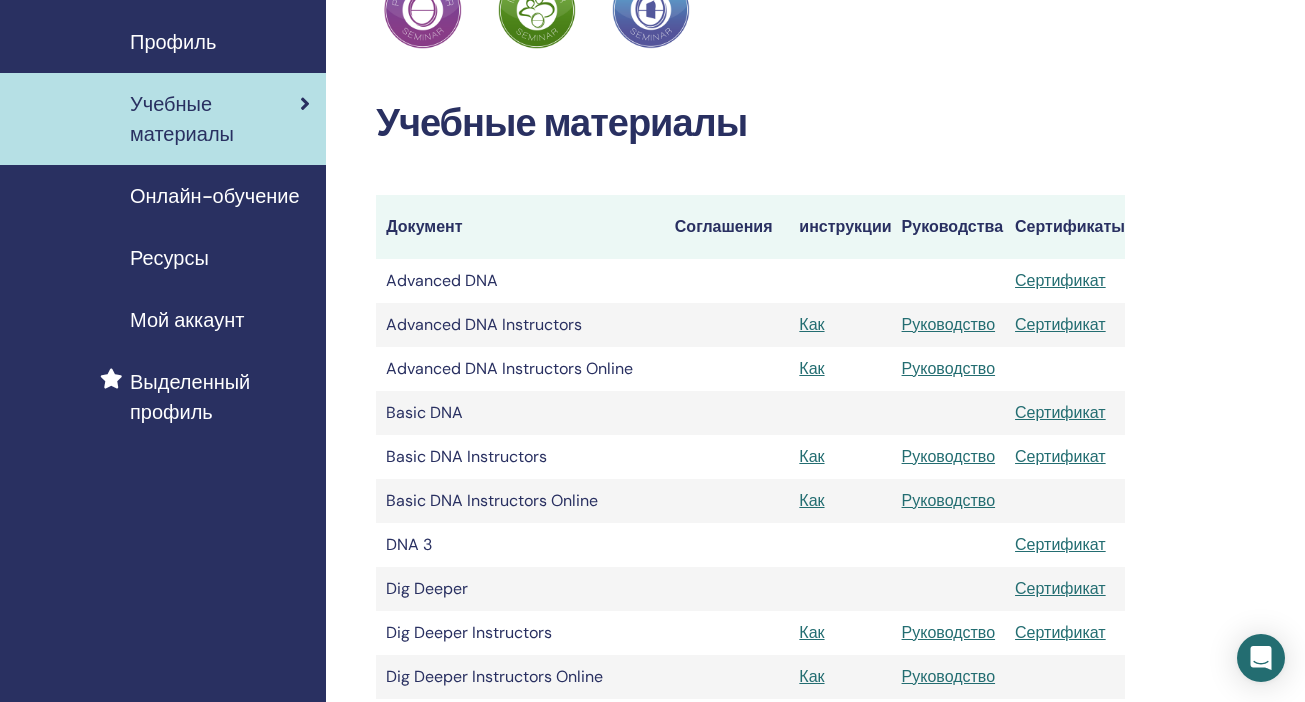 scroll, scrollTop: 241, scrollLeft: 0, axis: vertical 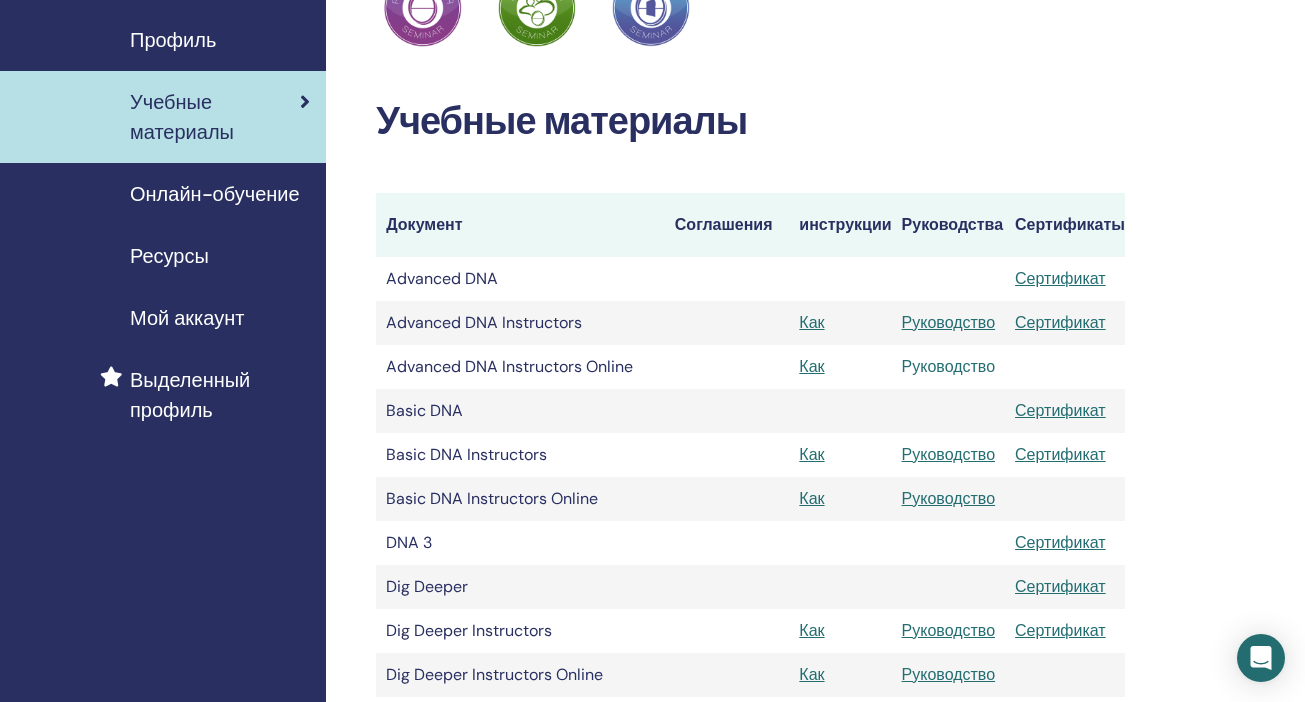 click on "Руководство" at bounding box center (949, 366) 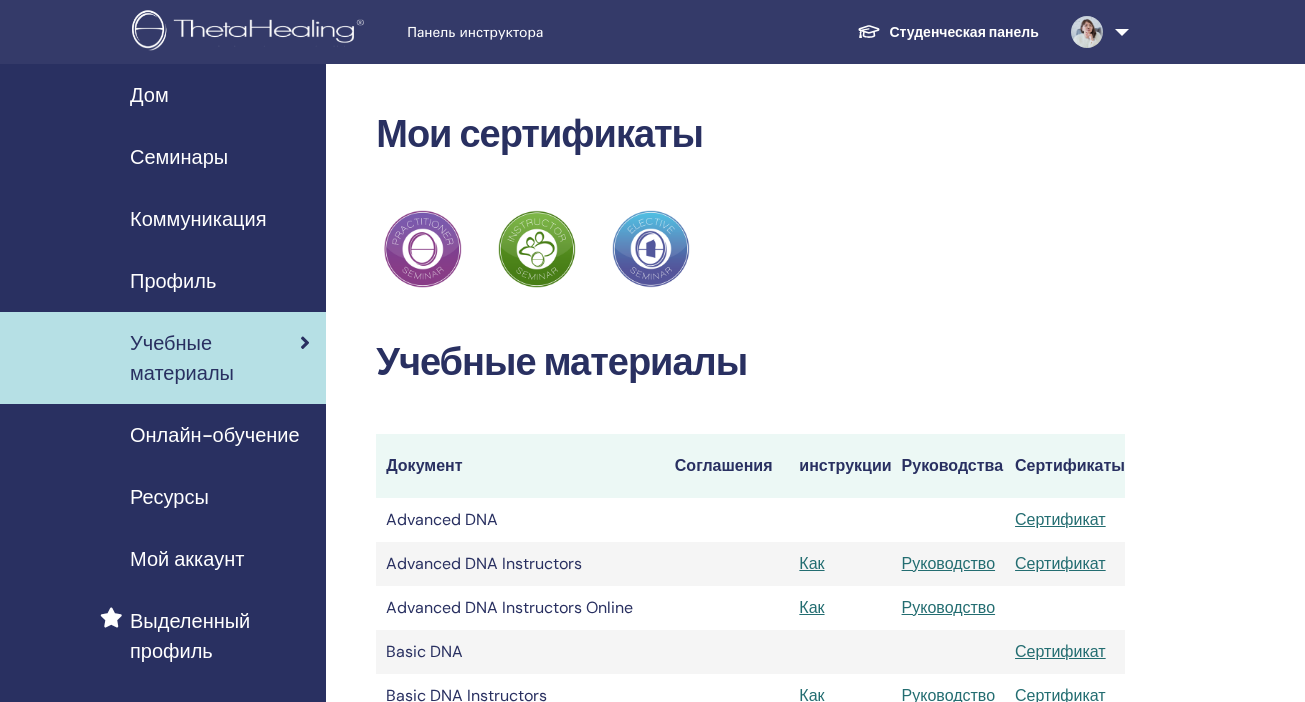 scroll, scrollTop: 241, scrollLeft: 0, axis: vertical 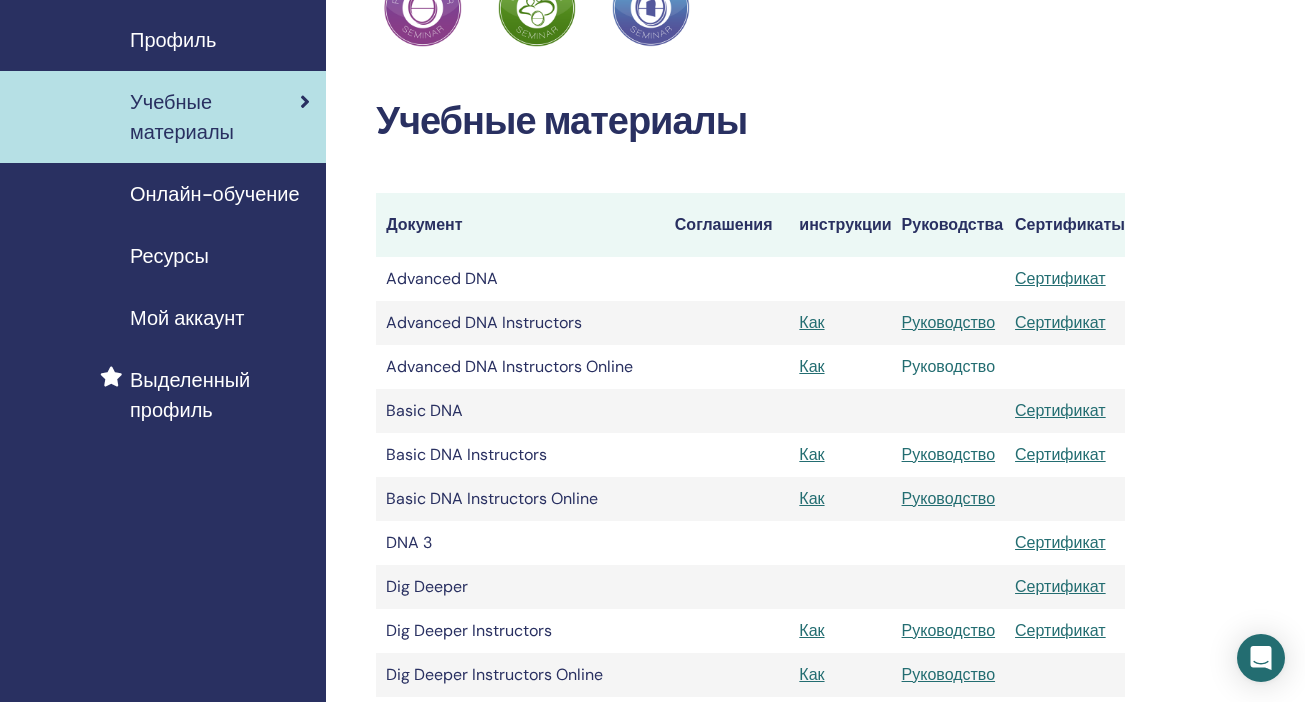 click on "Руководство" at bounding box center (949, 366) 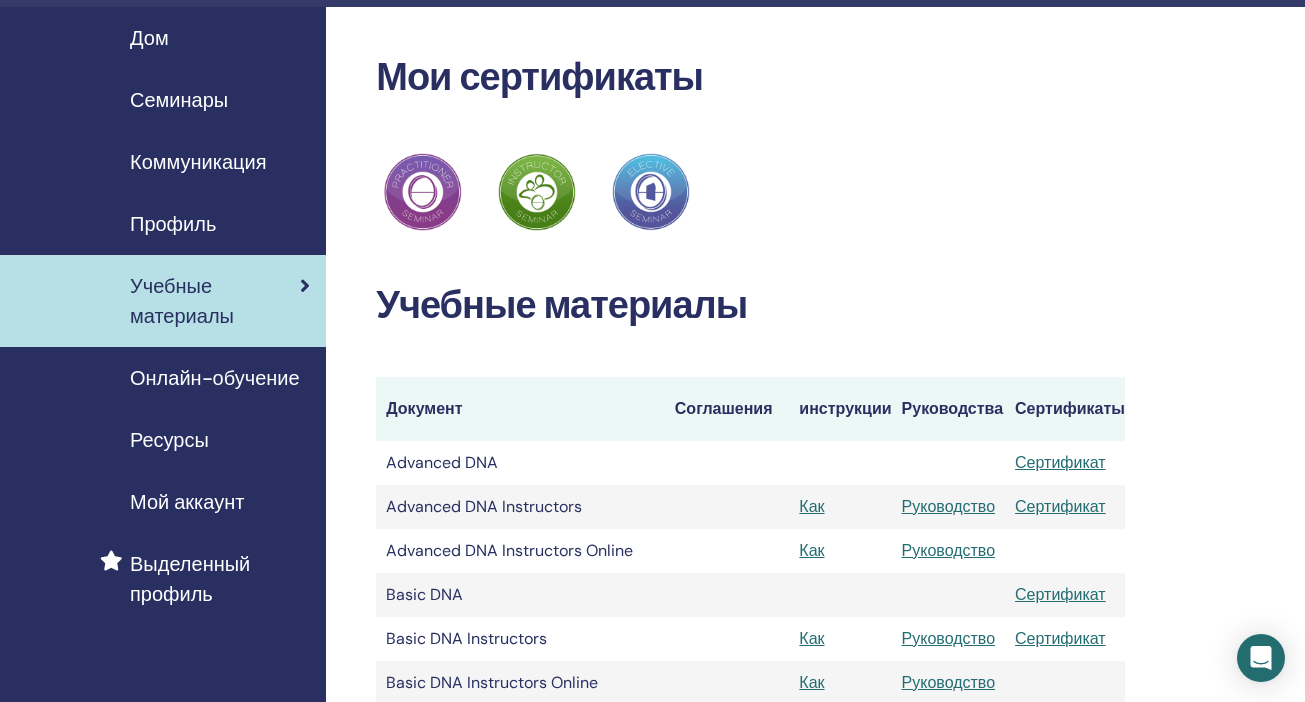 scroll, scrollTop: 0, scrollLeft: 0, axis: both 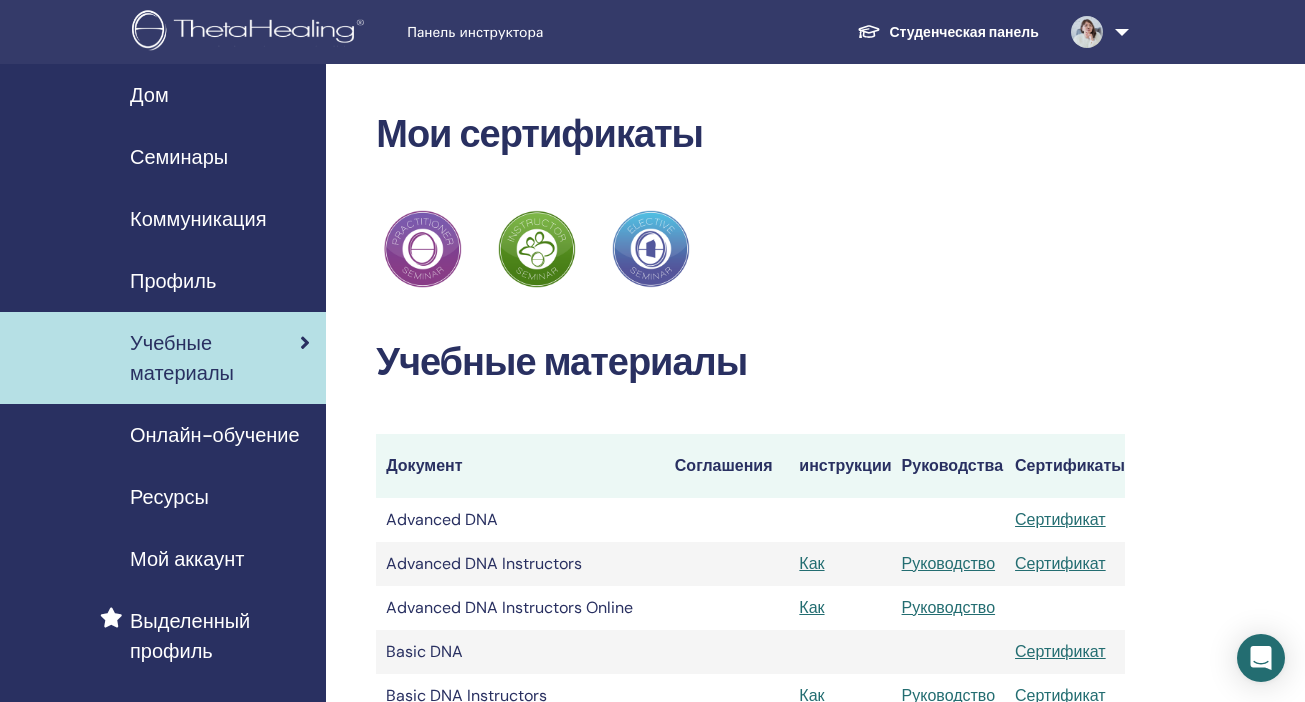 click on "Семинары" at bounding box center [179, 157] 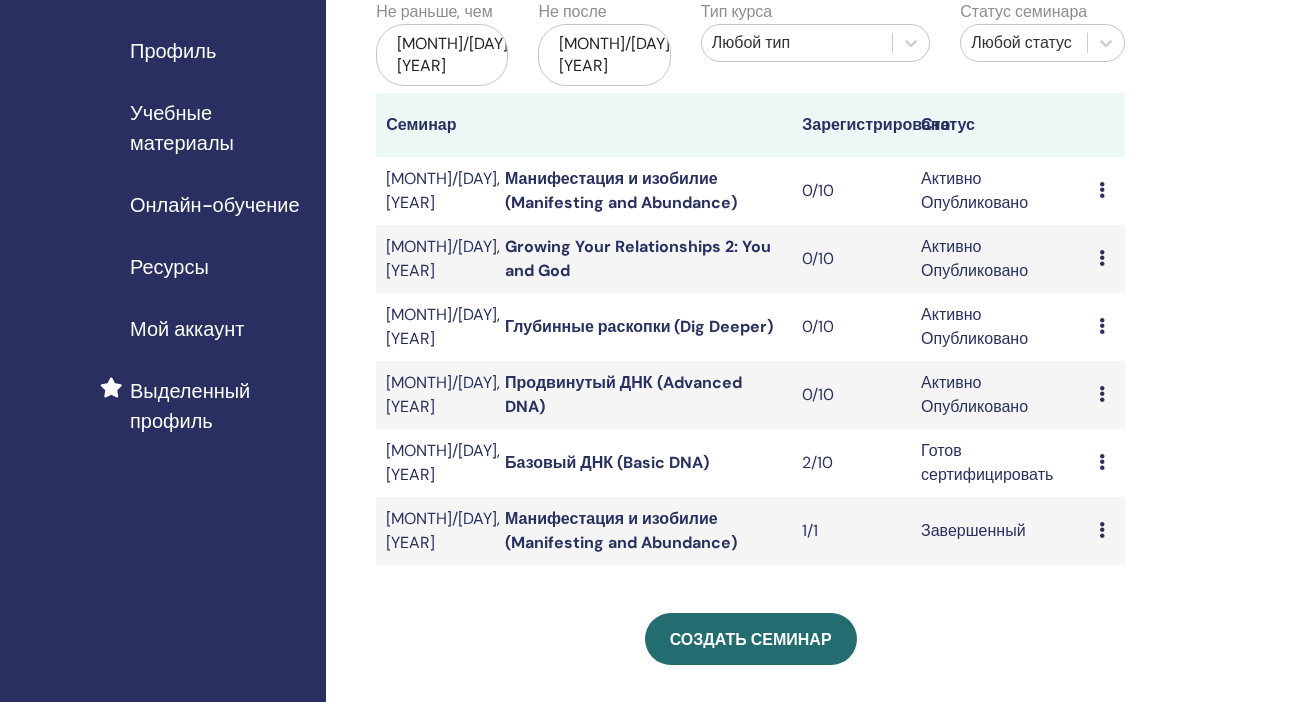 scroll, scrollTop: 240, scrollLeft: 0, axis: vertical 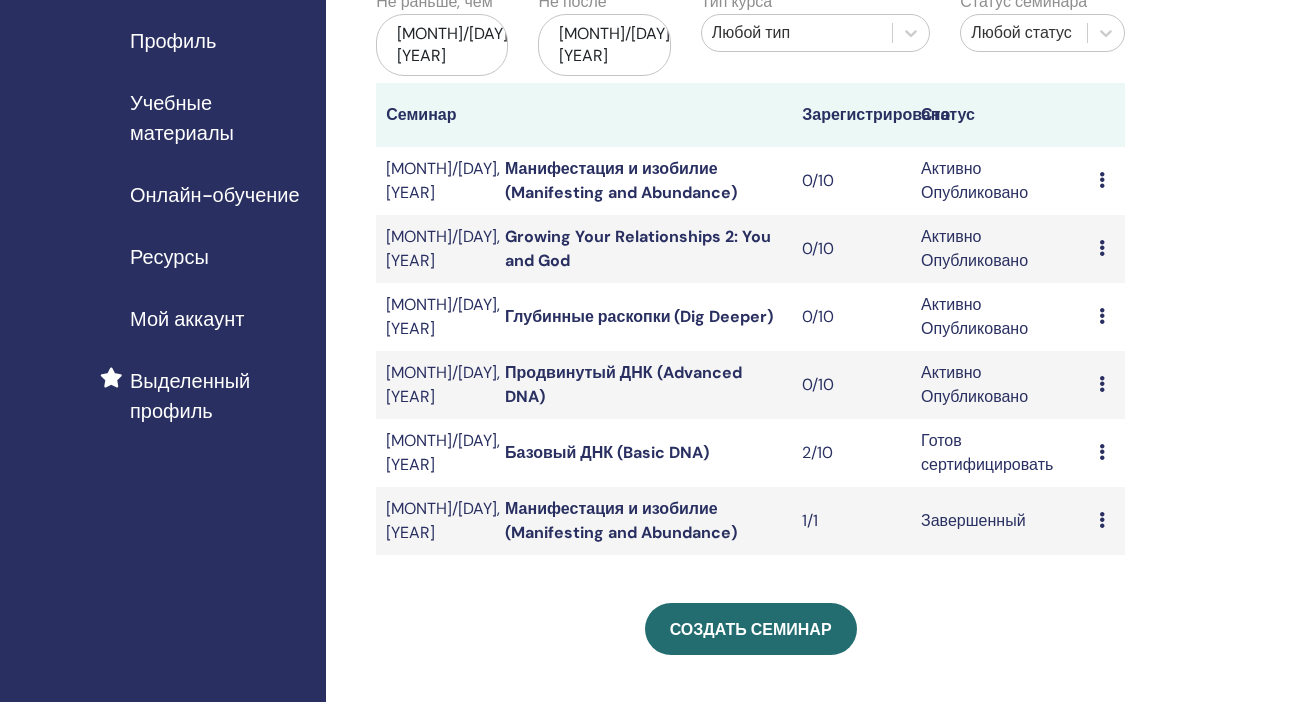 click on "Продвинутый ДНК (Advanced DNA)" at bounding box center [623, 384] 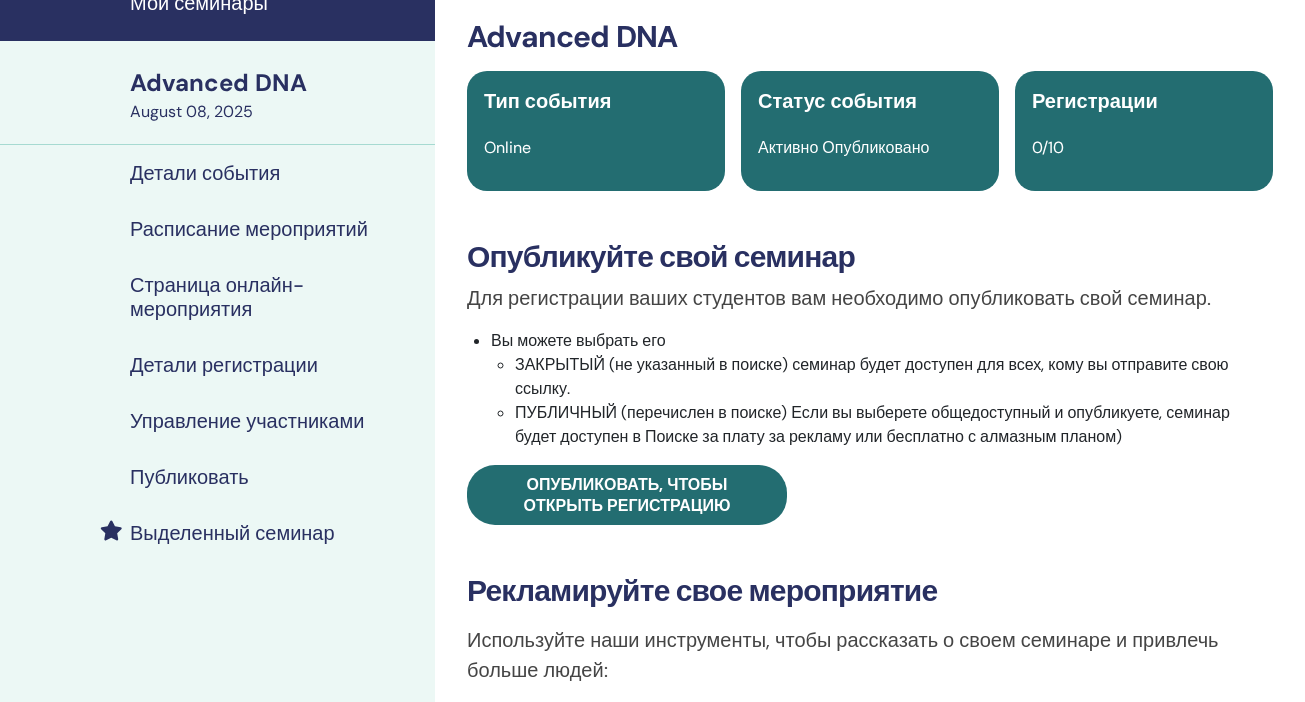 scroll, scrollTop: 94, scrollLeft: 0, axis: vertical 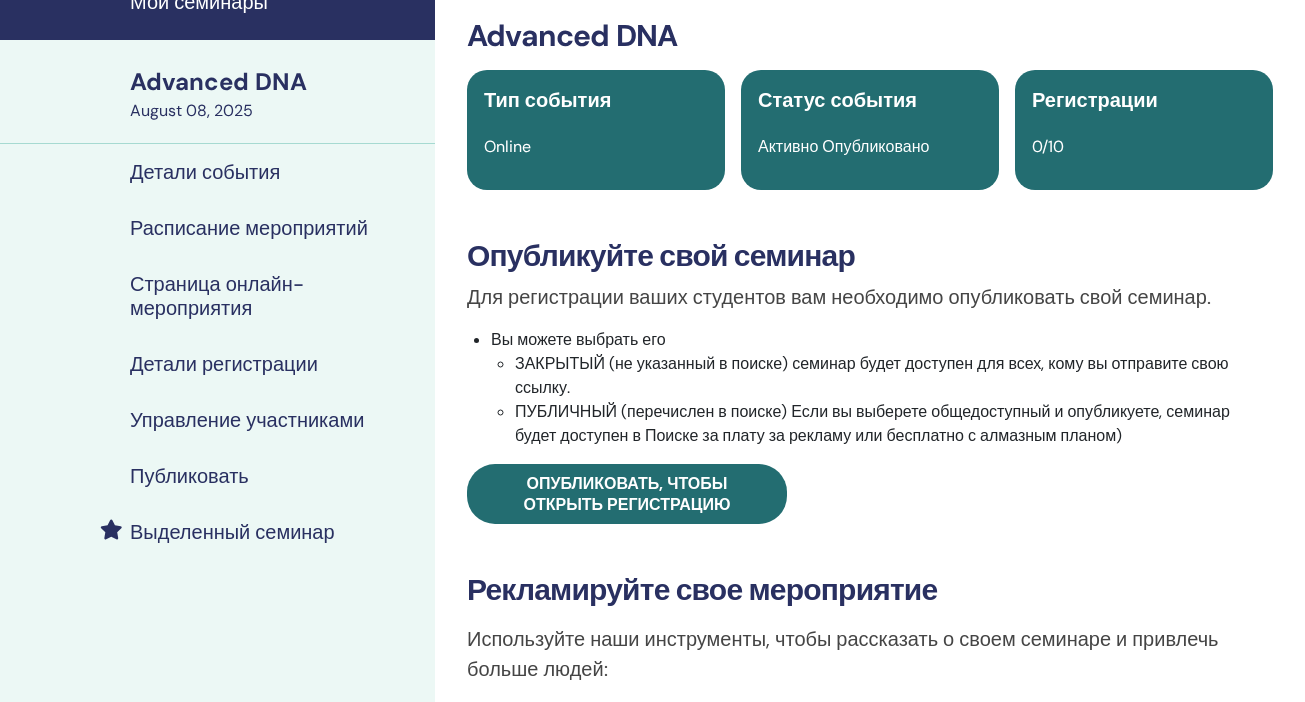click on "Детали регистрации" at bounding box center (224, 364) 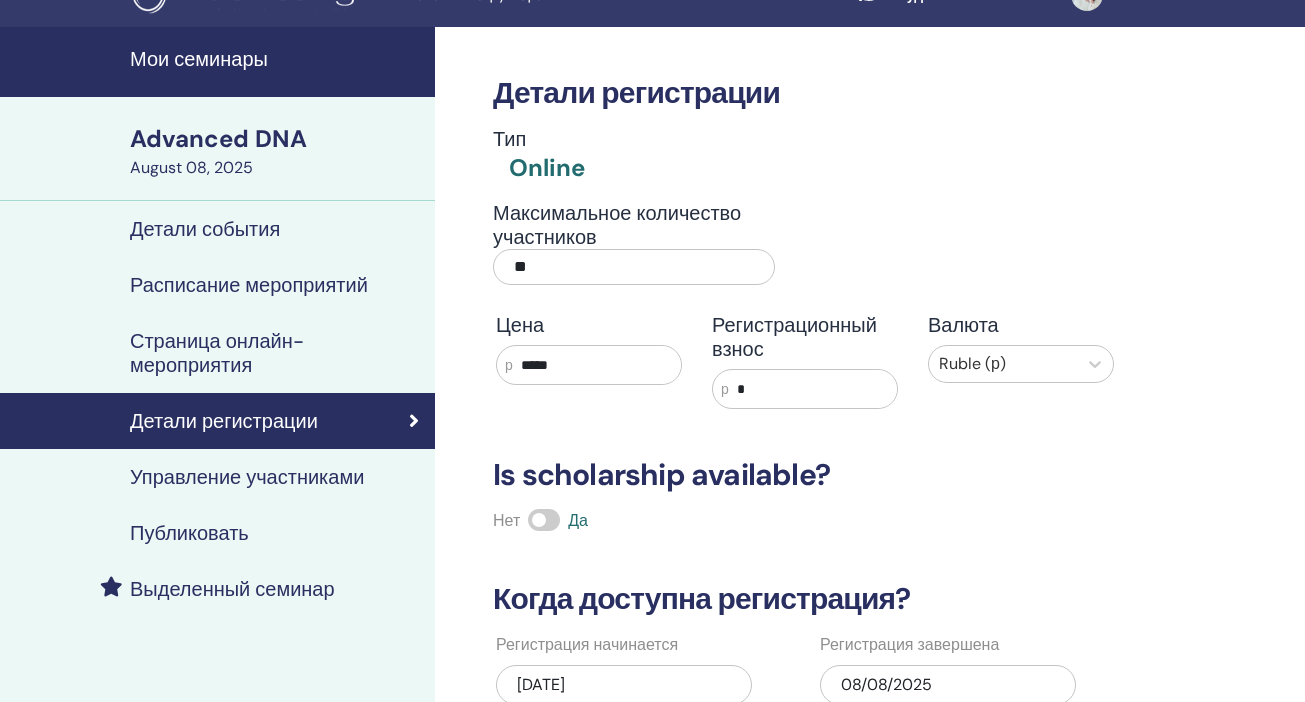 scroll, scrollTop: 26, scrollLeft: 0, axis: vertical 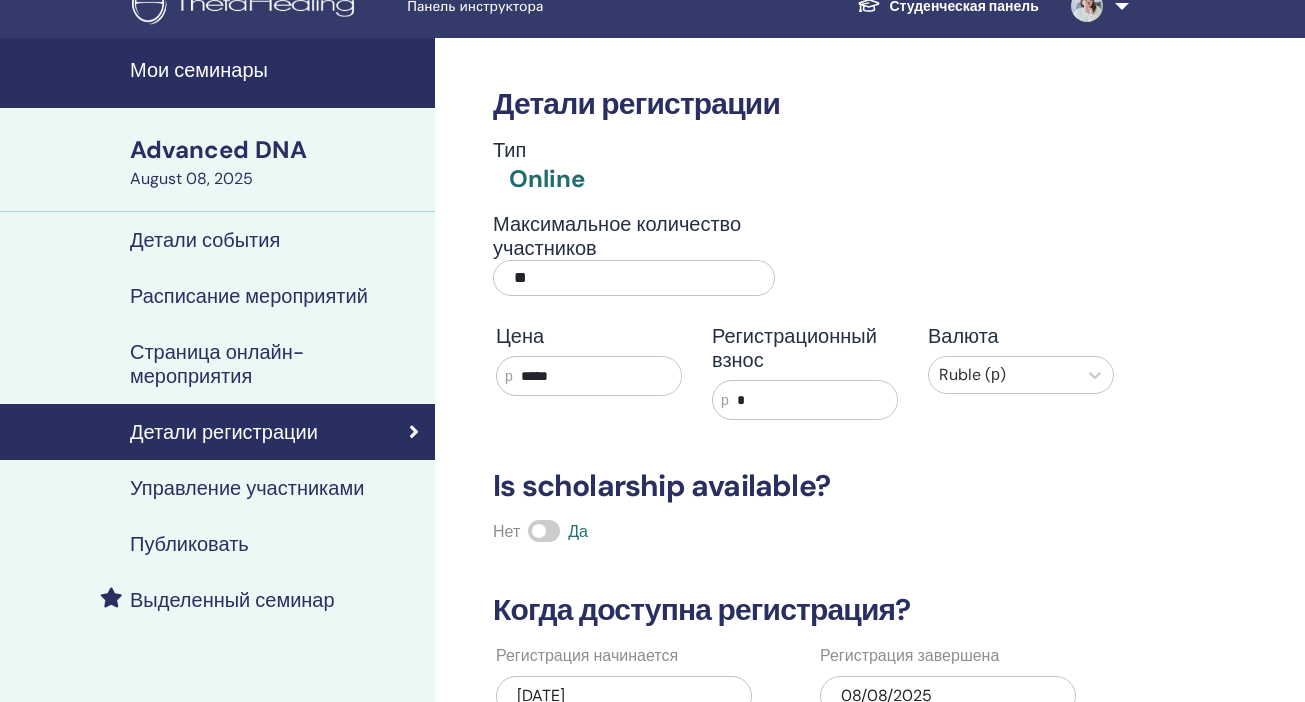 click on "Страница онлайн-мероприятия" at bounding box center [274, 364] 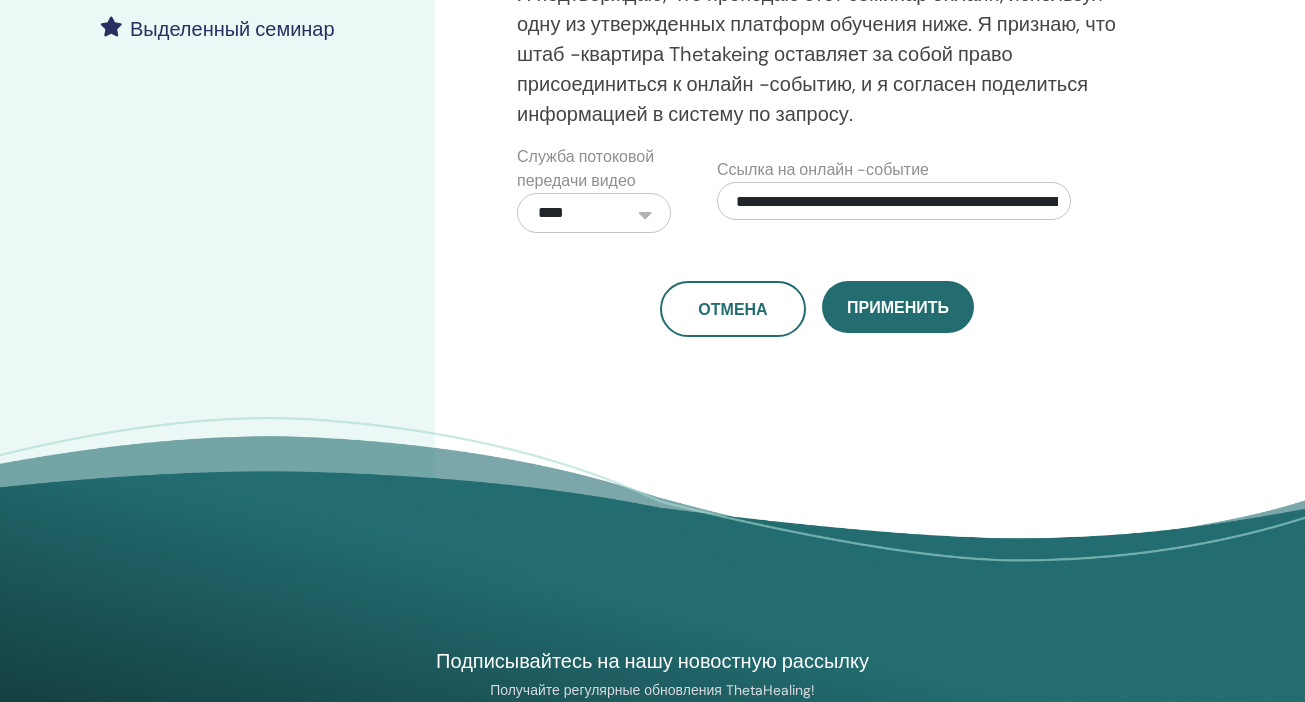 scroll, scrollTop: 590, scrollLeft: 0, axis: vertical 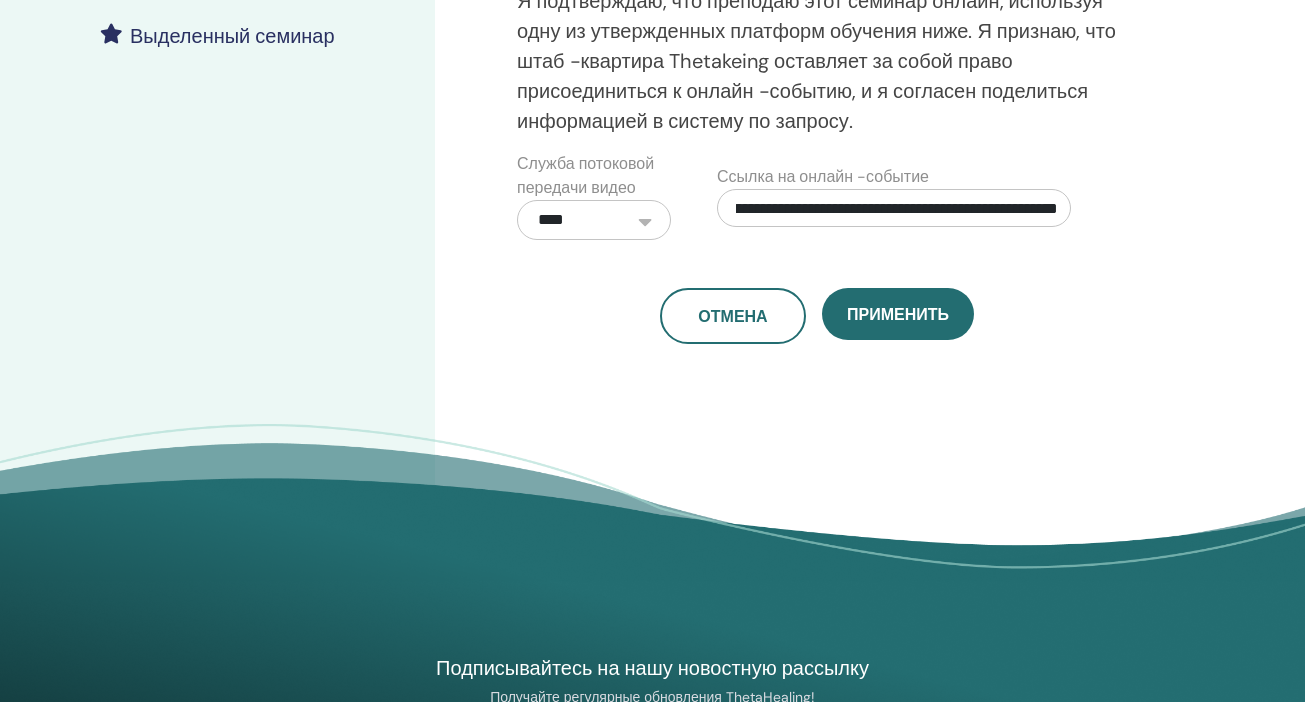 drag, startPoint x: 736, startPoint y: 209, endPoint x: 1148, endPoint y: 201, distance: 412.07767 